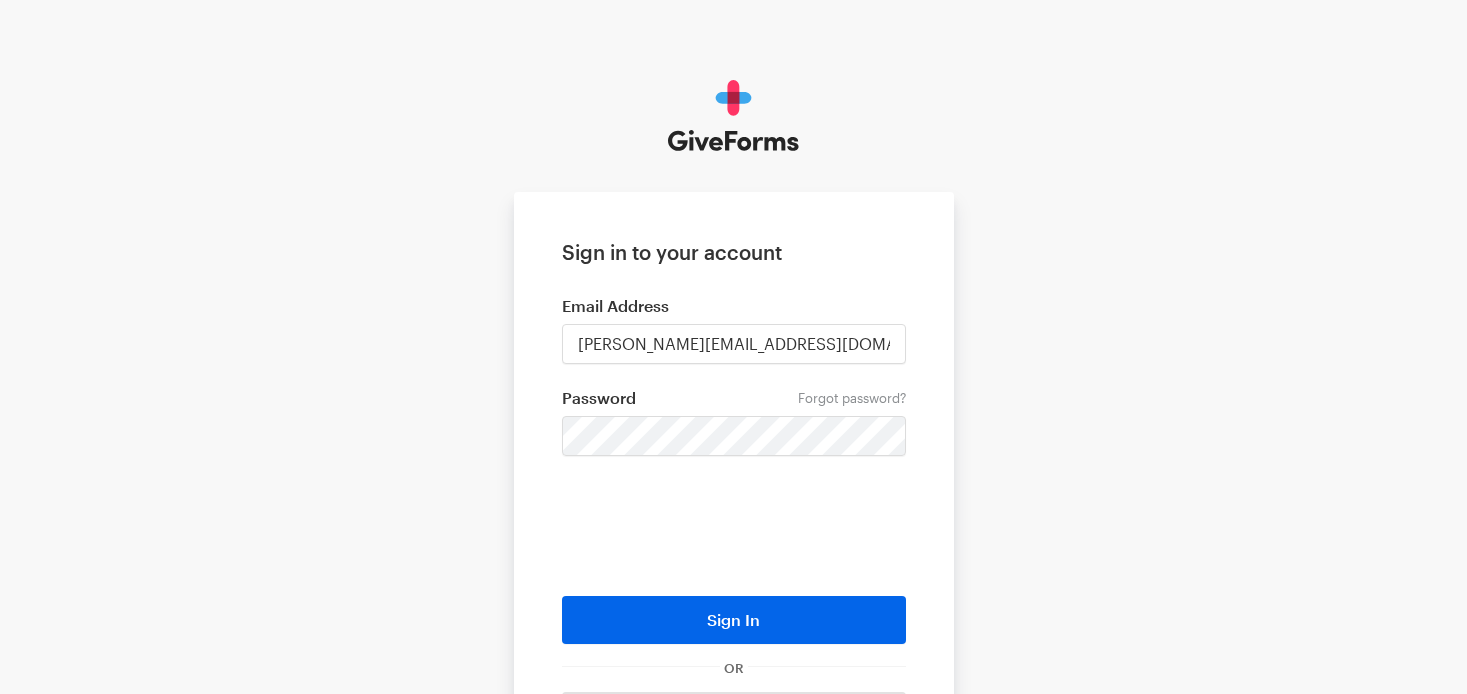 scroll, scrollTop: 0, scrollLeft: 0, axis: both 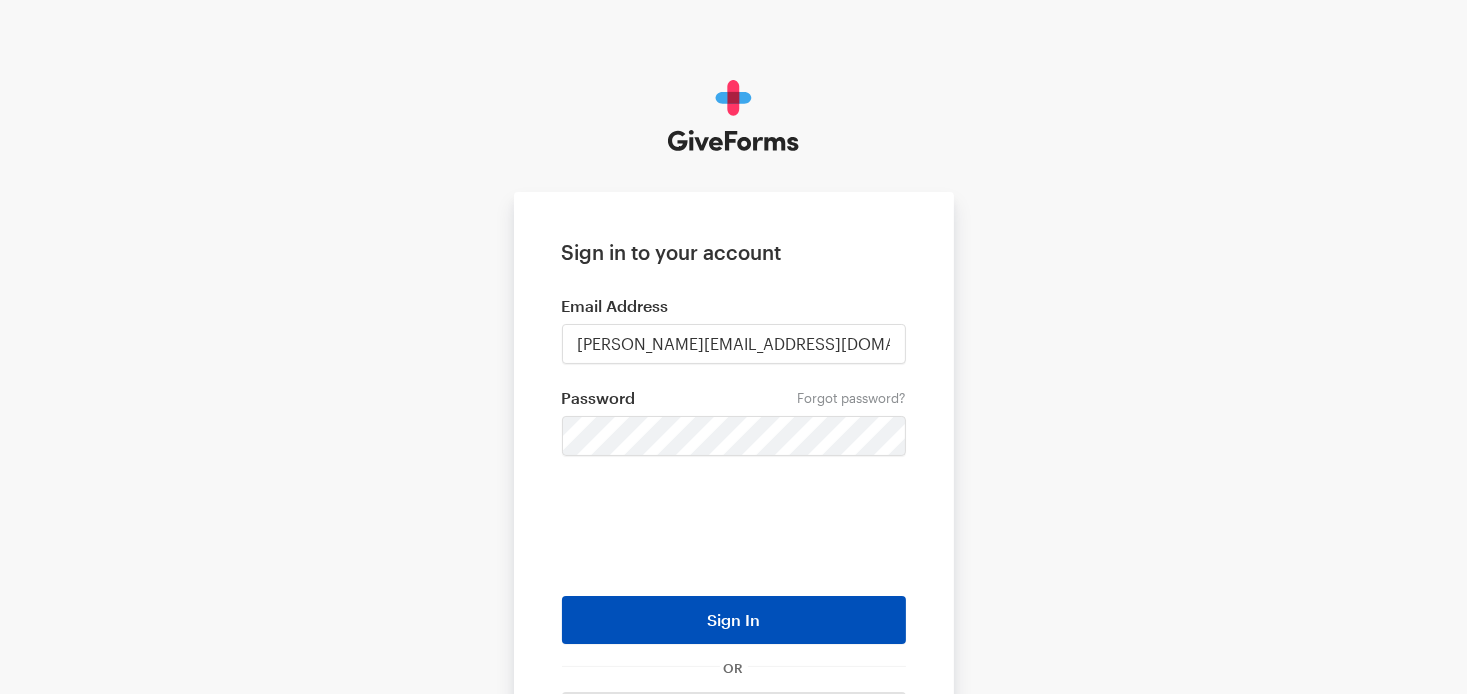 click on "Sign In" at bounding box center (734, 620) 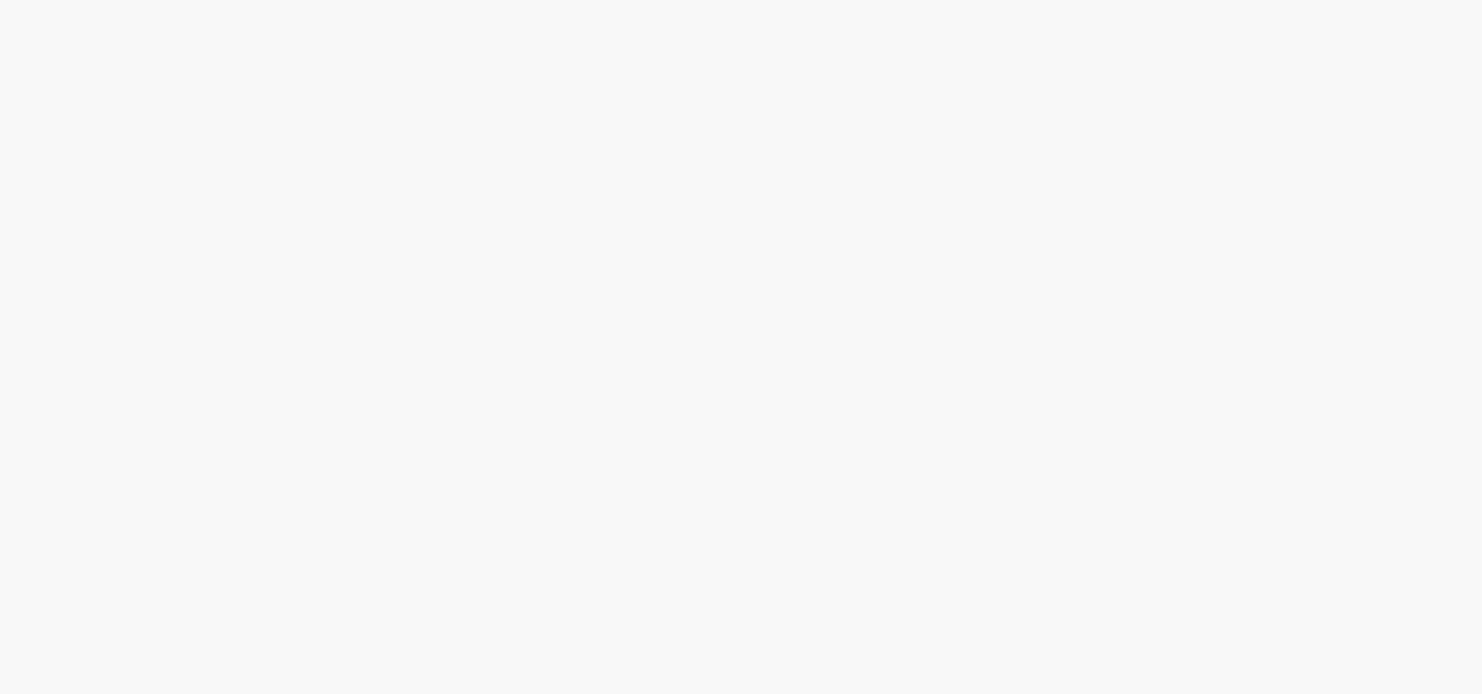 scroll, scrollTop: 0, scrollLeft: 0, axis: both 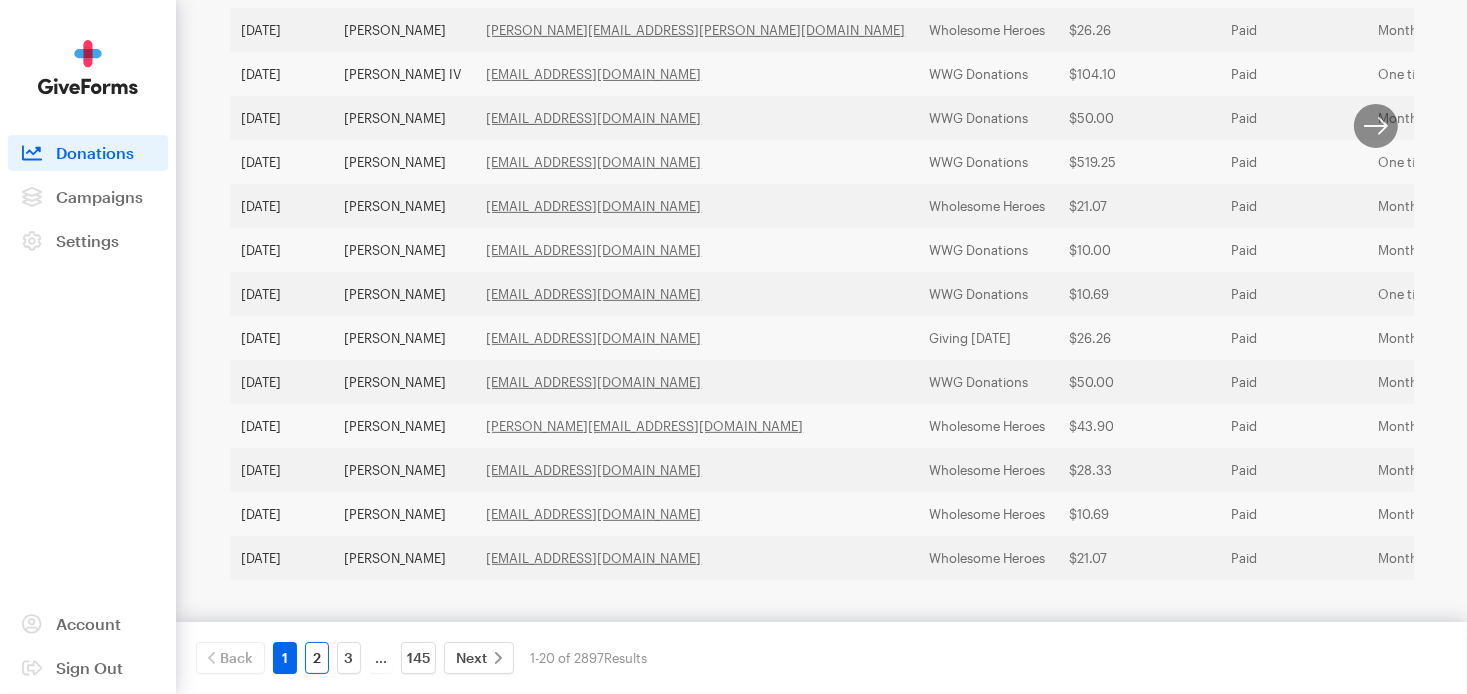 click on "2" at bounding box center (317, 658) 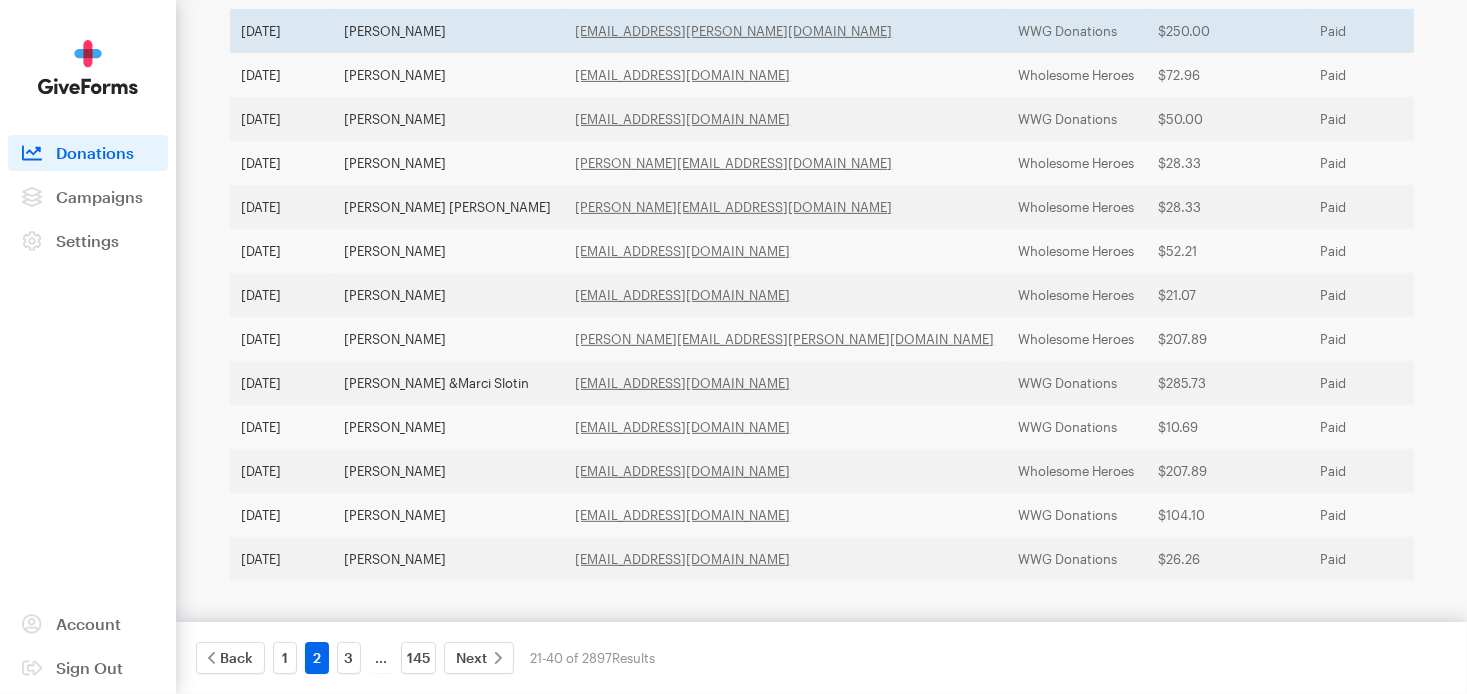 click on "Jillian Scaife" at bounding box center [448, 31] 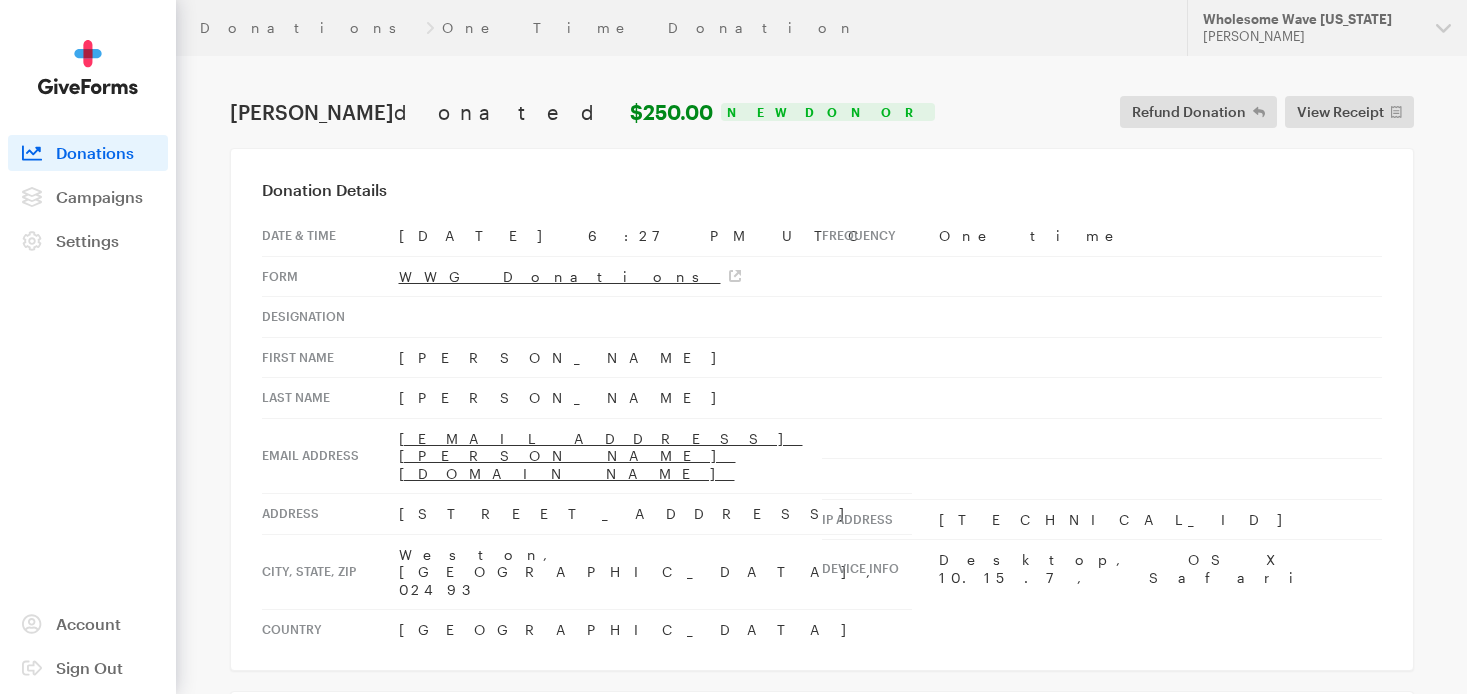 scroll, scrollTop: 0, scrollLeft: 0, axis: both 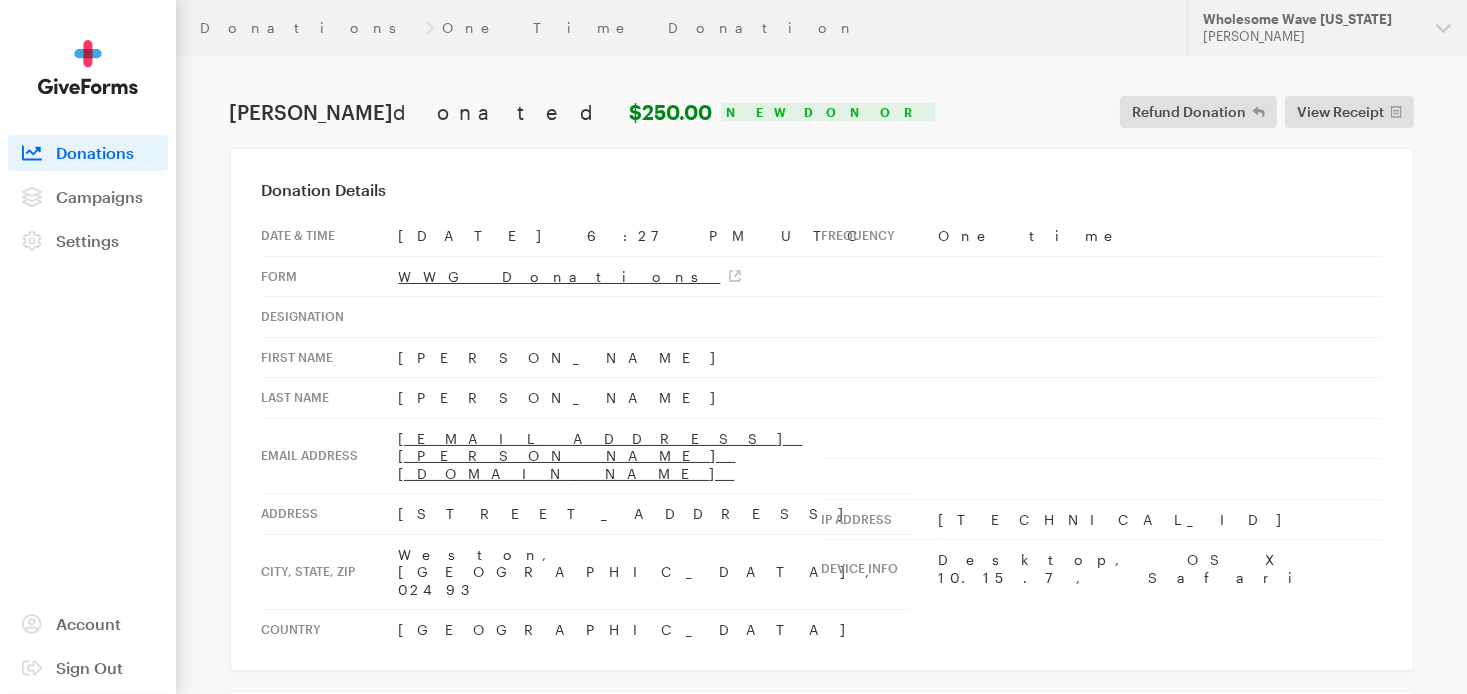 drag, startPoint x: 383, startPoint y: 475, endPoint x: 547, endPoint y: 481, distance: 164.10973 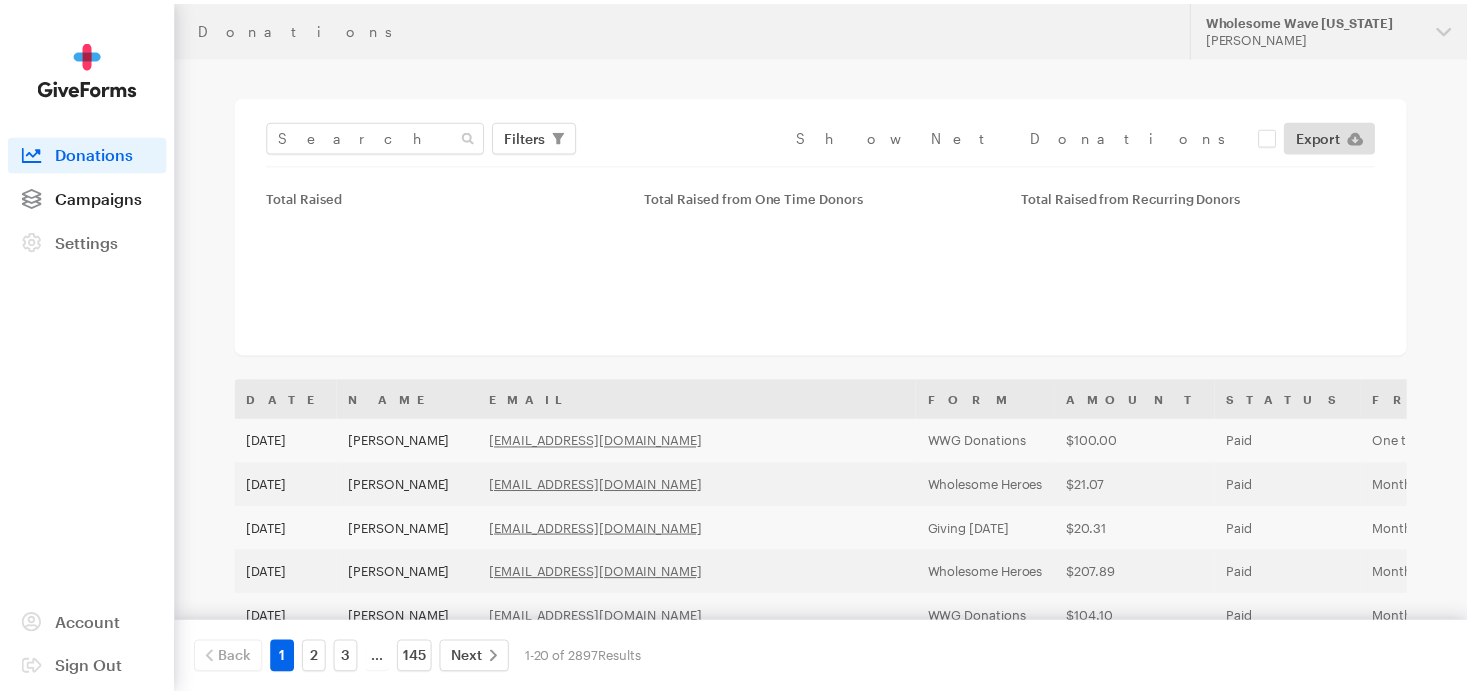 scroll, scrollTop: 0, scrollLeft: 0, axis: both 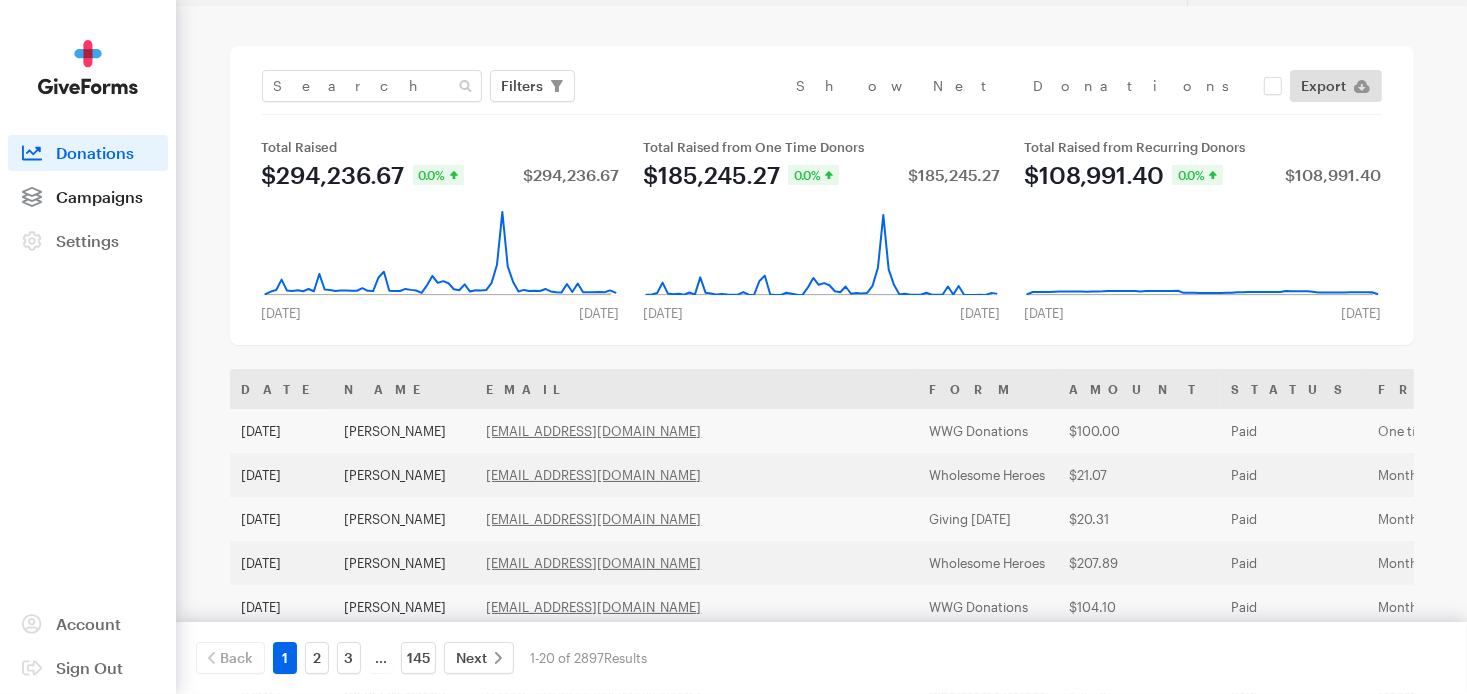 click on "Campaigns" at bounding box center [99, 196] 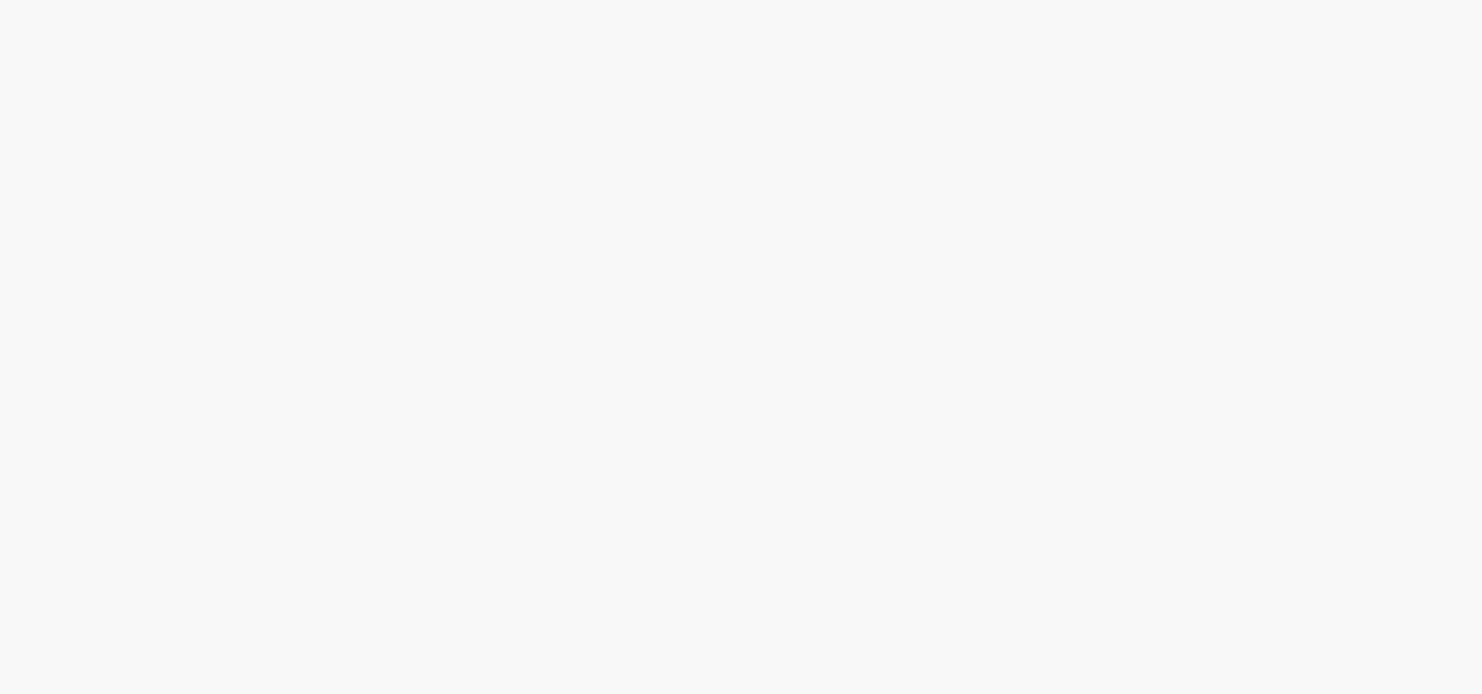 scroll, scrollTop: 0, scrollLeft: 0, axis: both 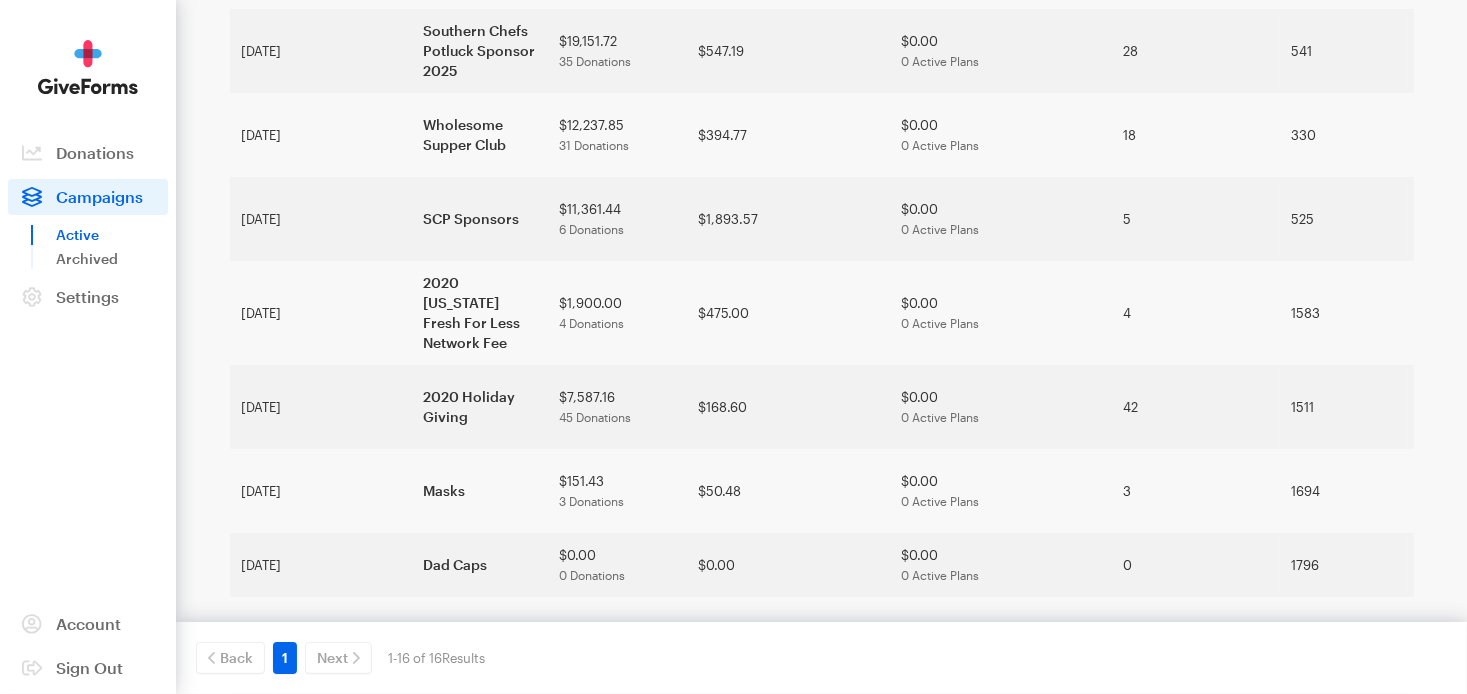 click on "[DATE]" at bounding box center [321, 807] 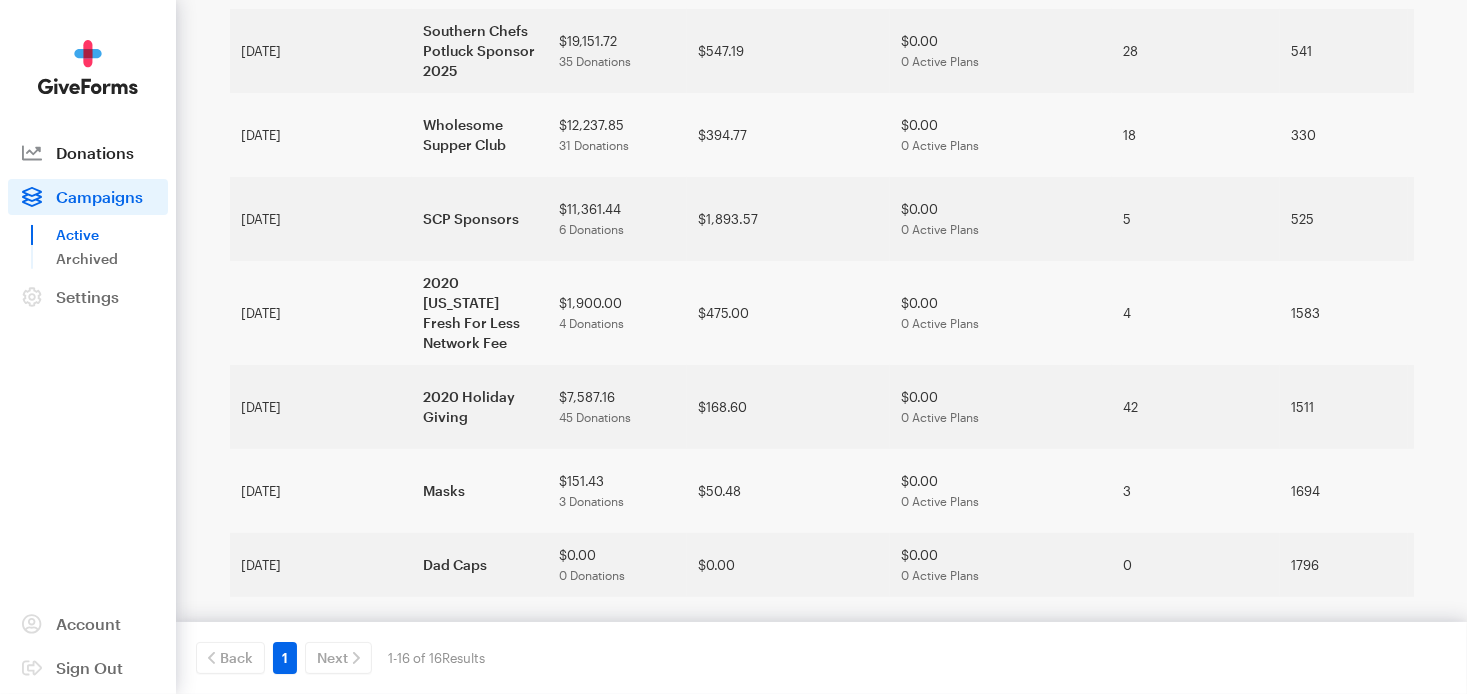 click on "Donations" at bounding box center [95, 152] 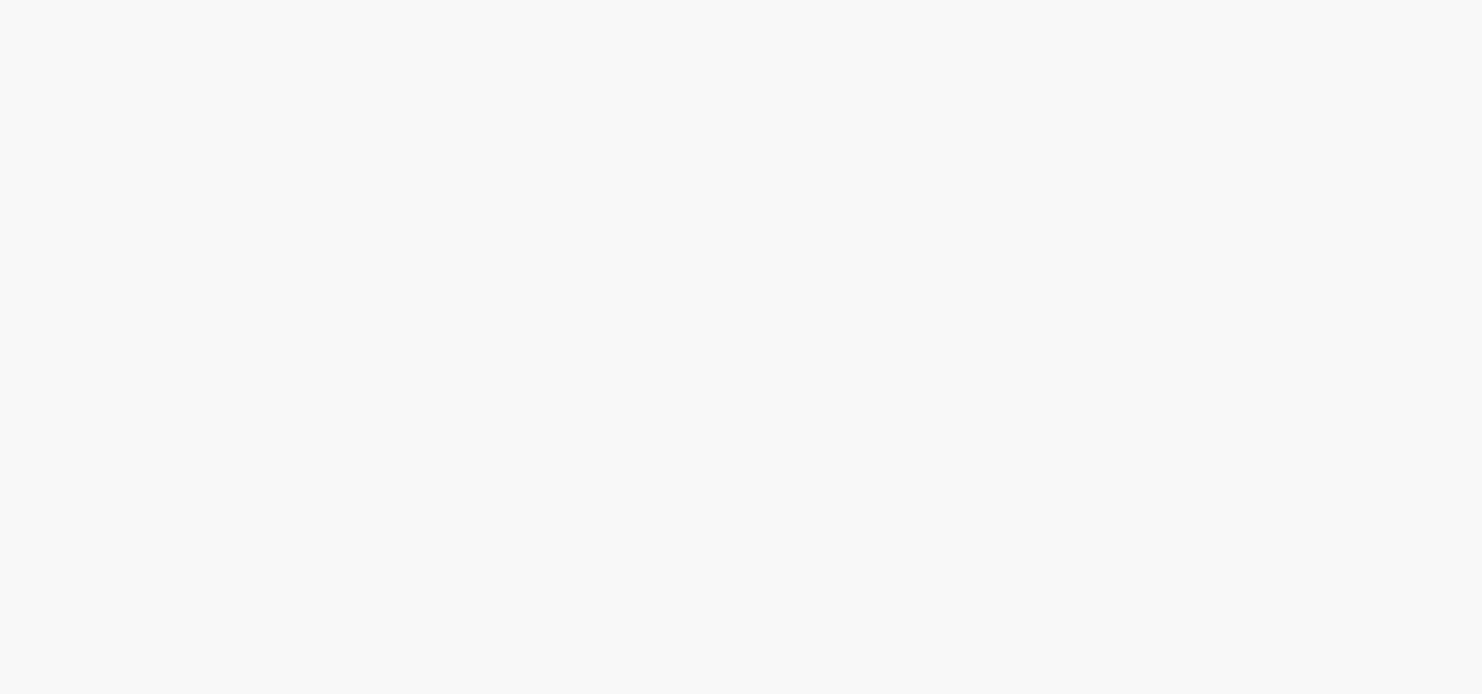 scroll, scrollTop: 0, scrollLeft: 0, axis: both 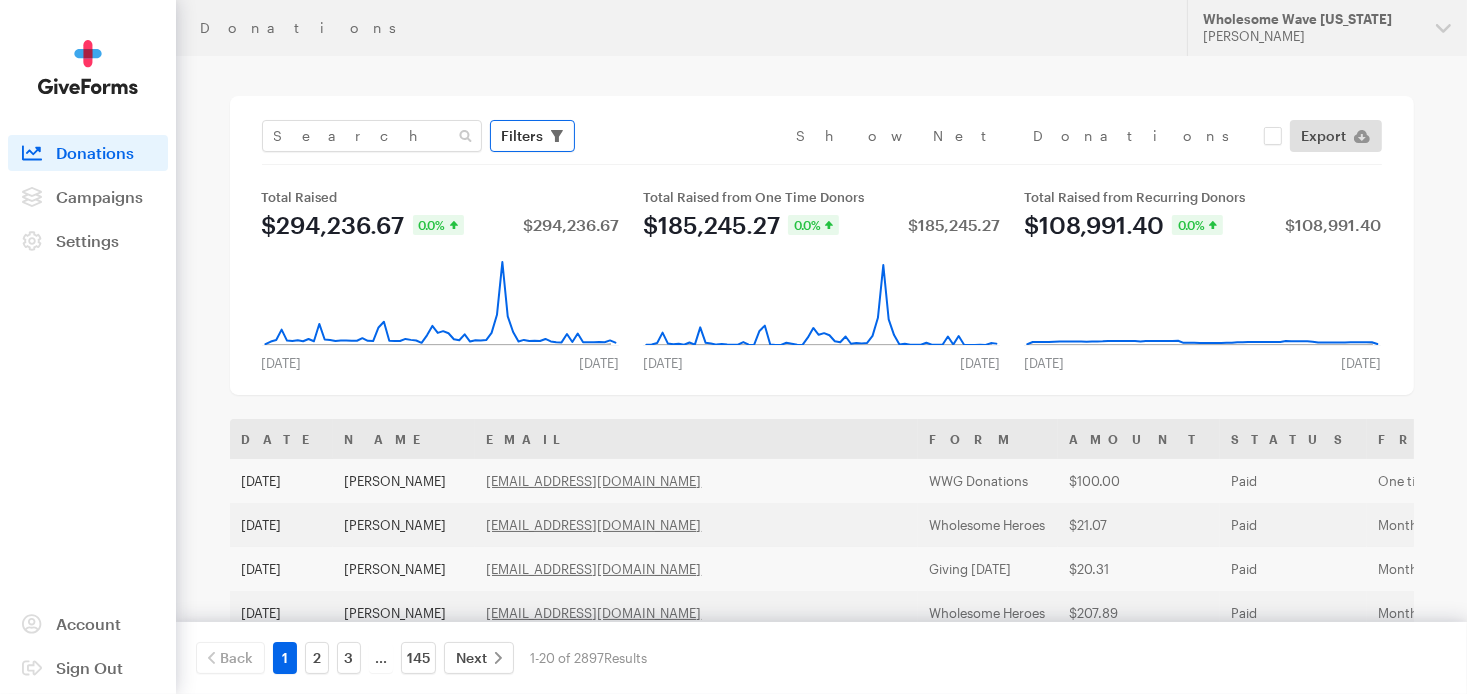 click on "Filters" at bounding box center (523, 136) 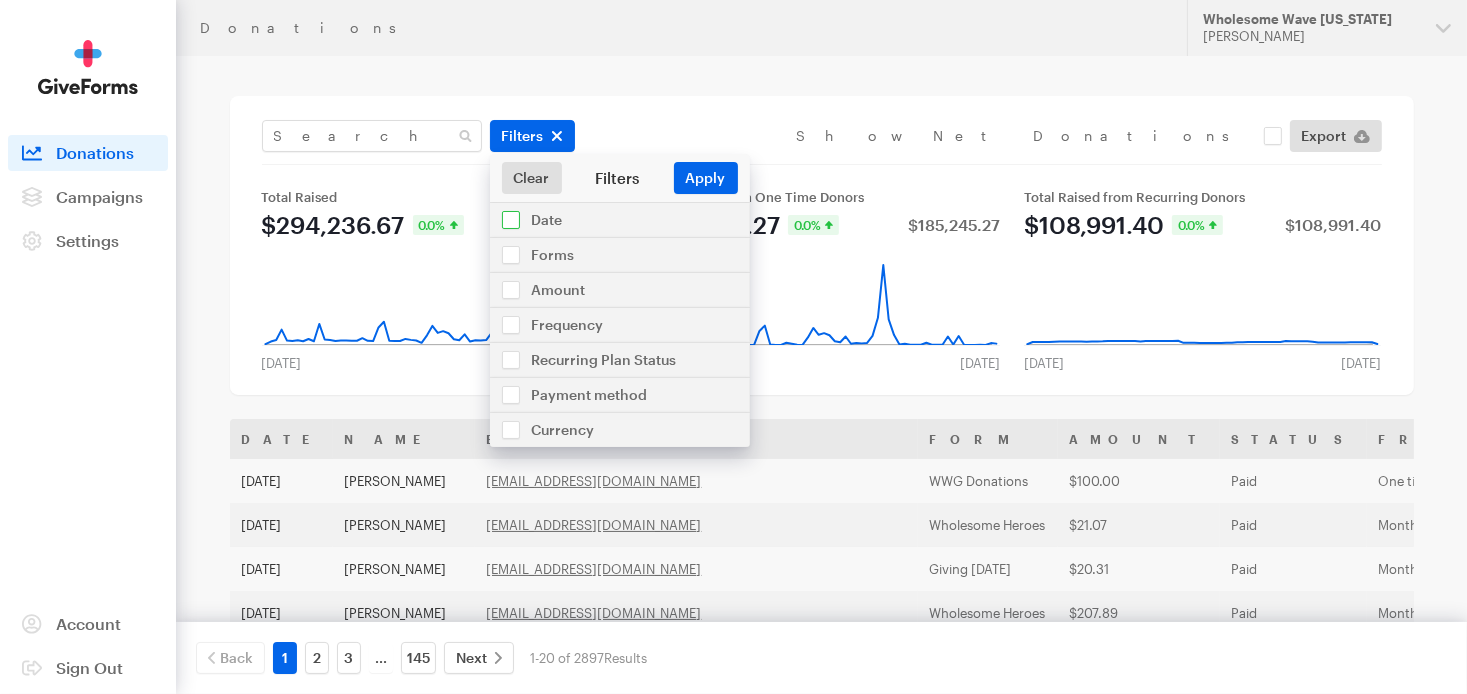 click at bounding box center (620, 220) 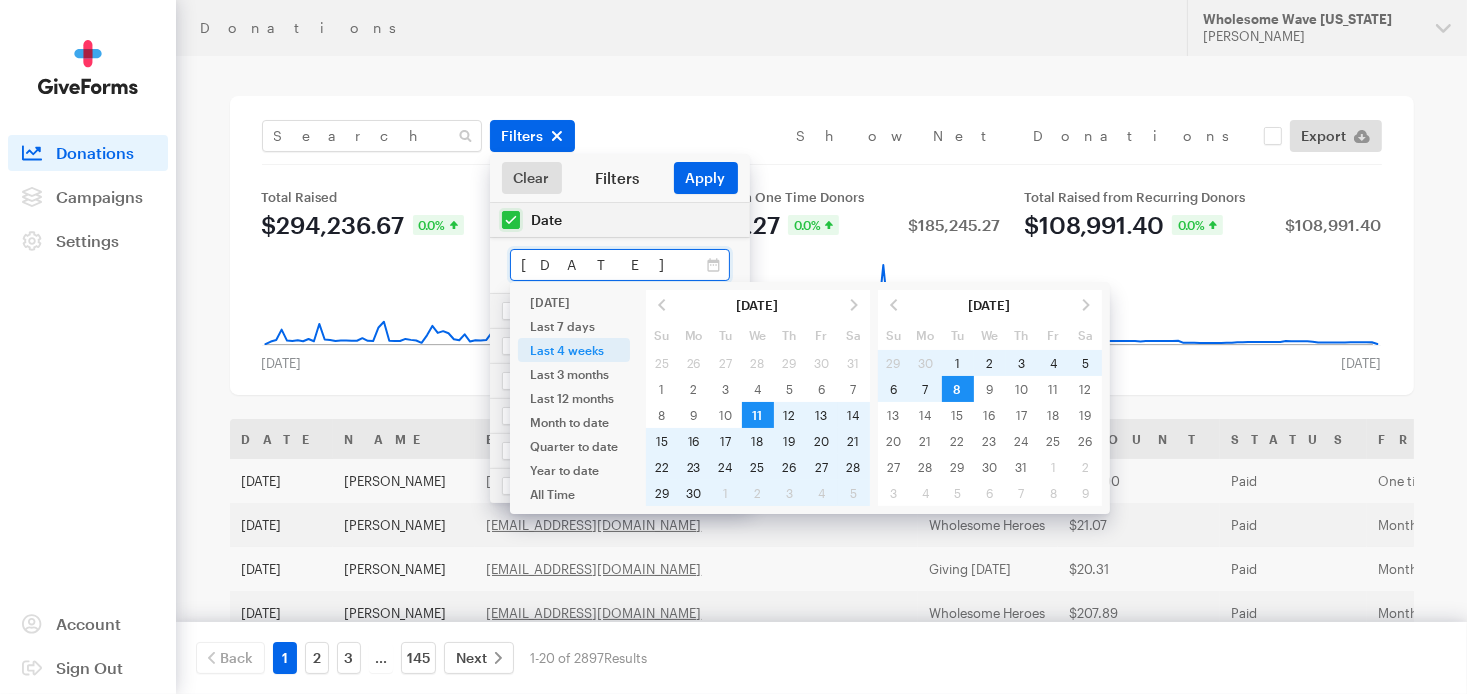 click on "Jun 11, 2025 - Jul 08, 2025" at bounding box center [620, 265] 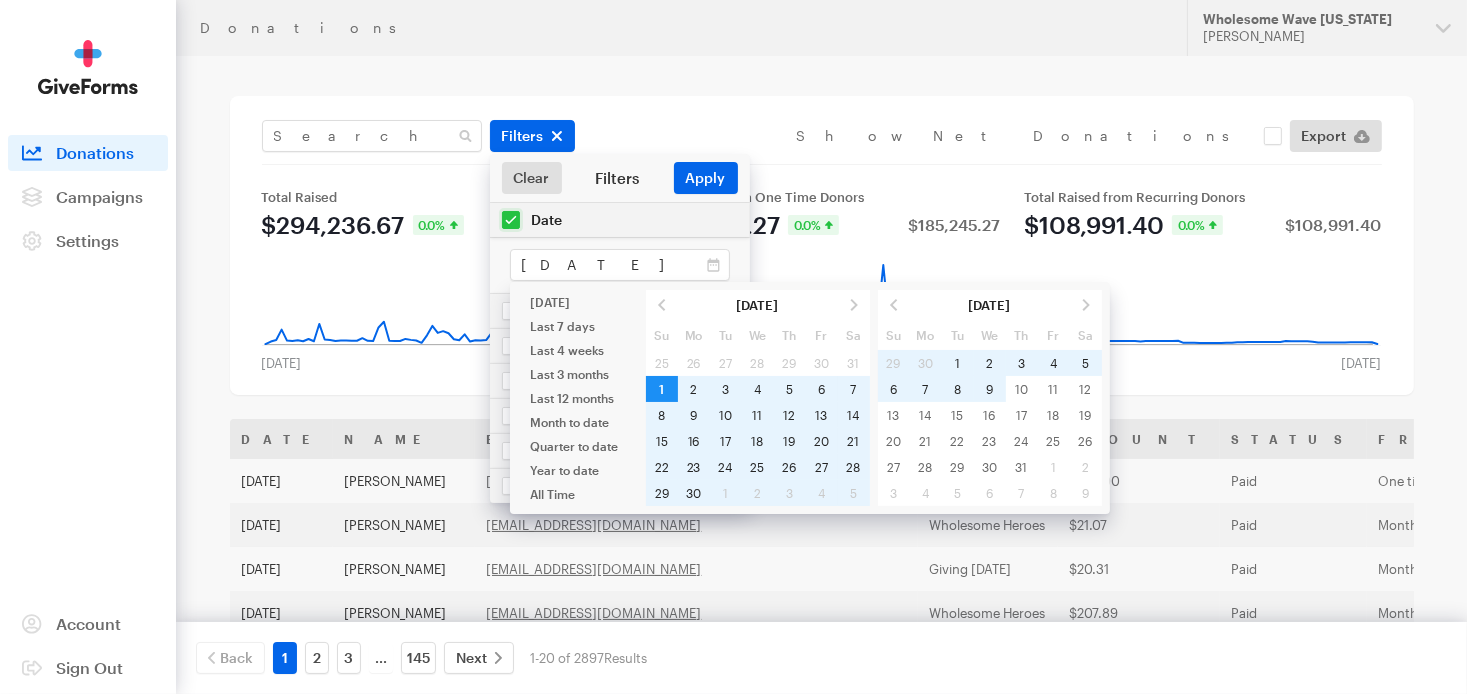 type on "Jun 01, 2025 - Jul 09, 2025" 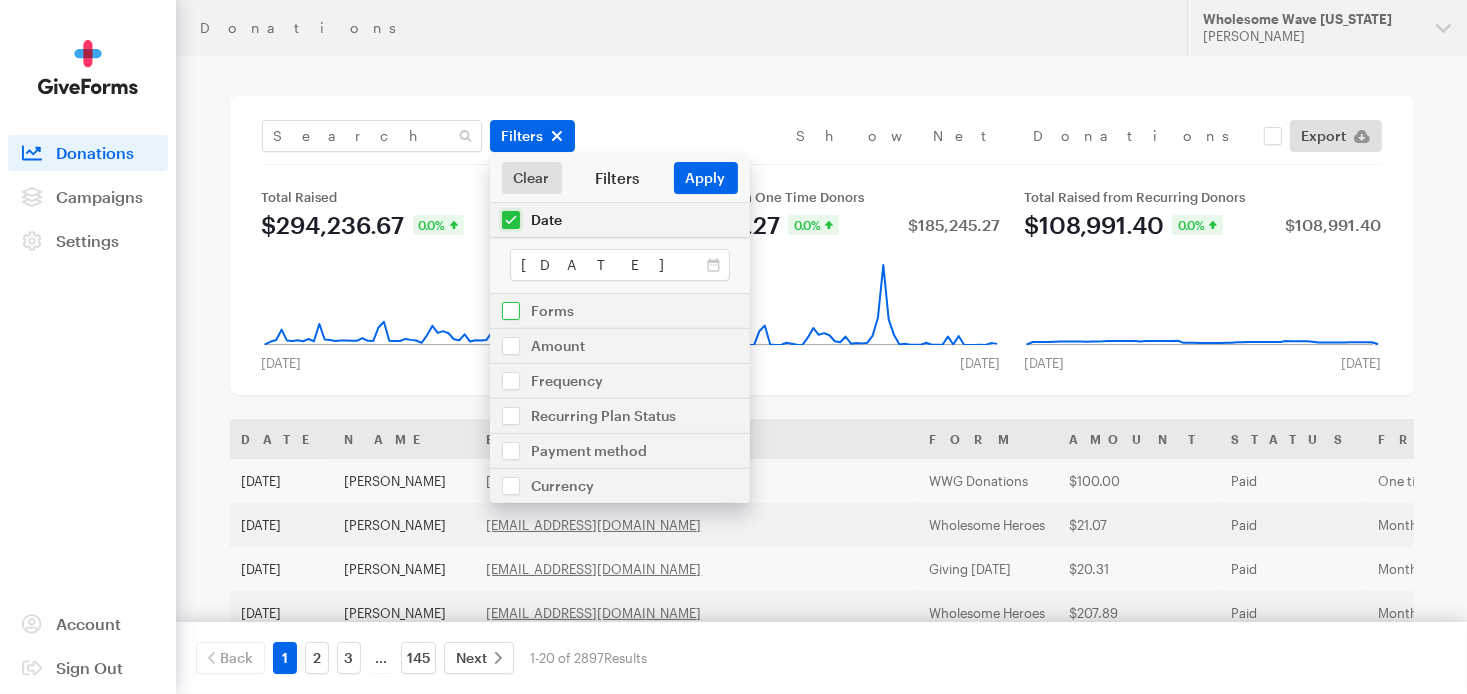 click at bounding box center (620, 311) 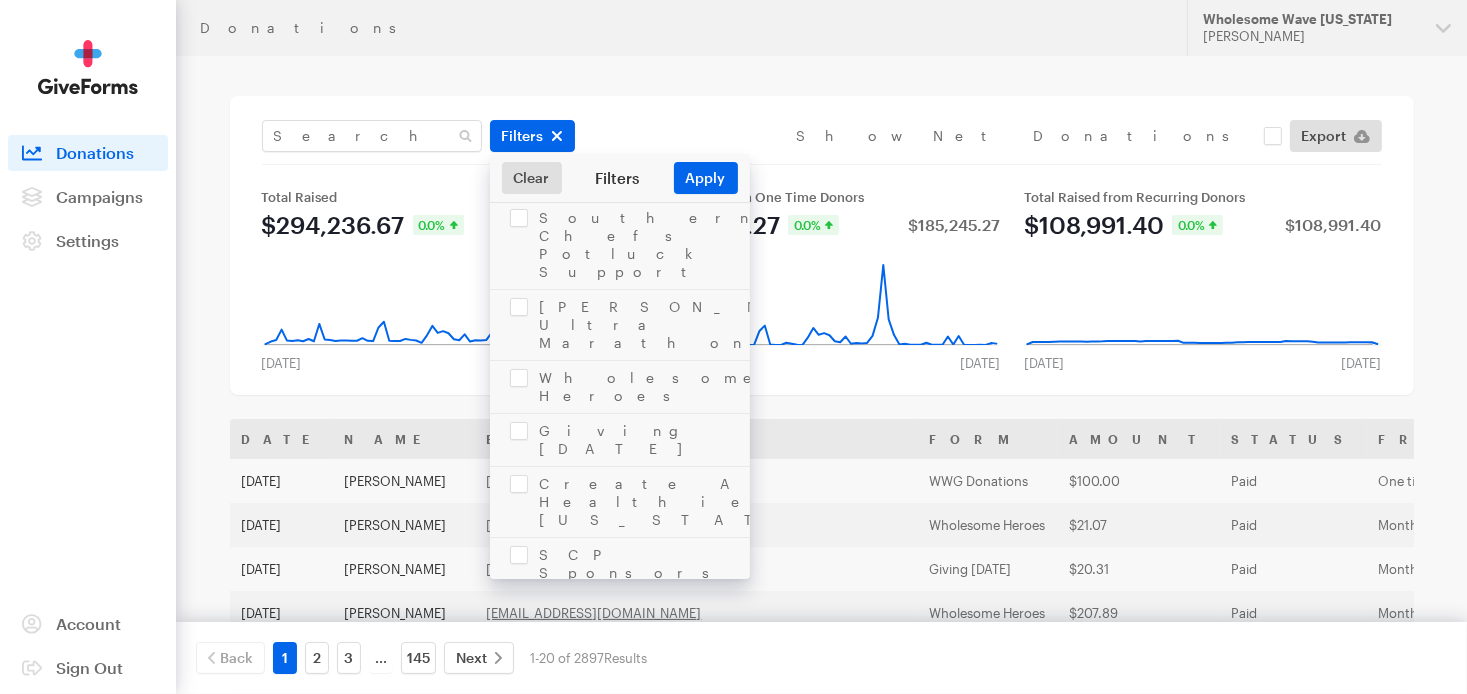 scroll, scrollTop: 550, scrollLeft: 0, axis: vertical 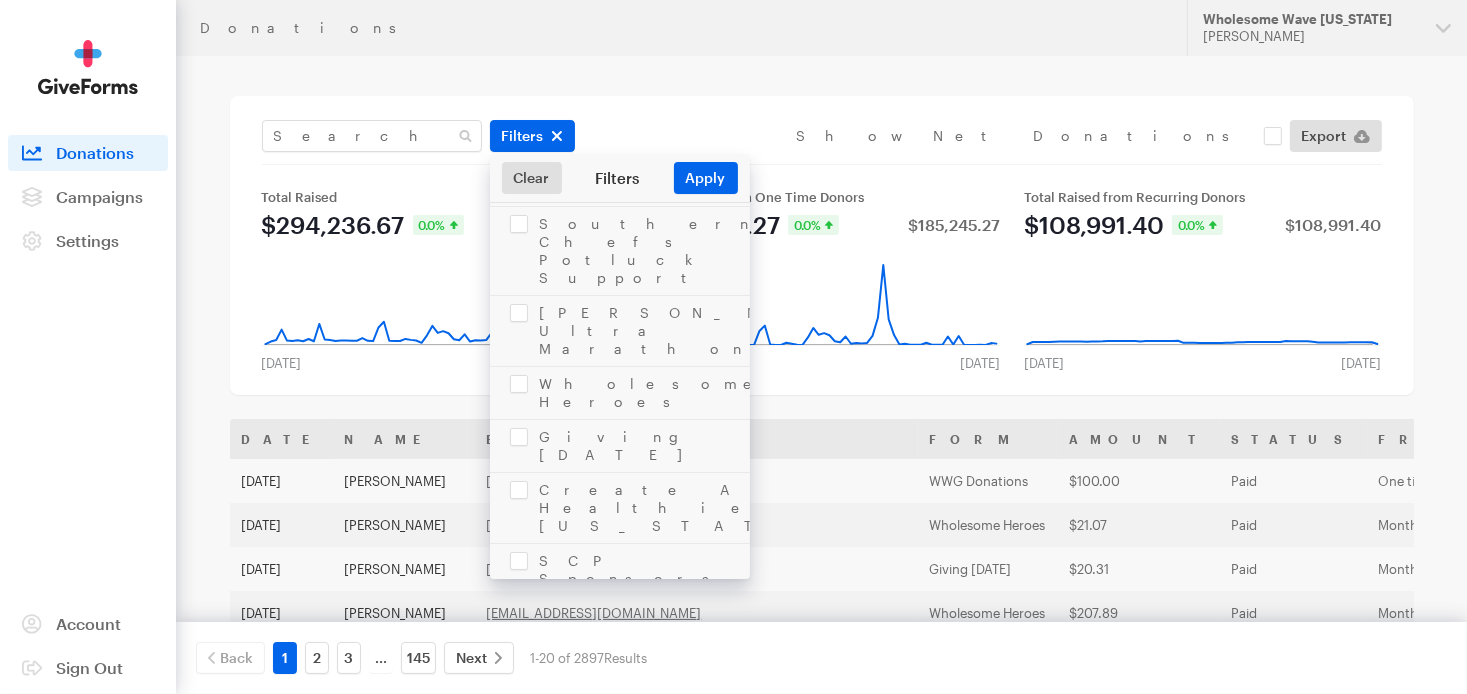 click at bounding box center [620, 890] 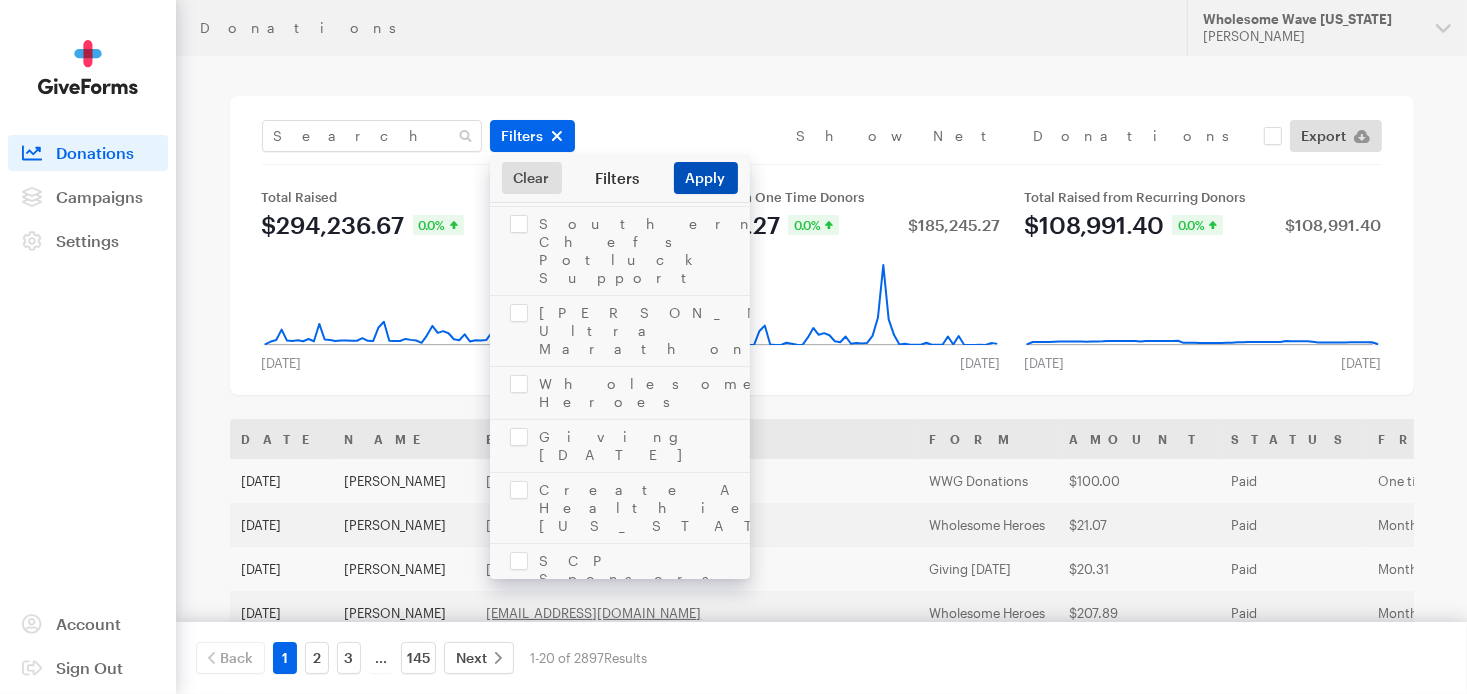 click on "Apply" at bounding box center [706, 178] 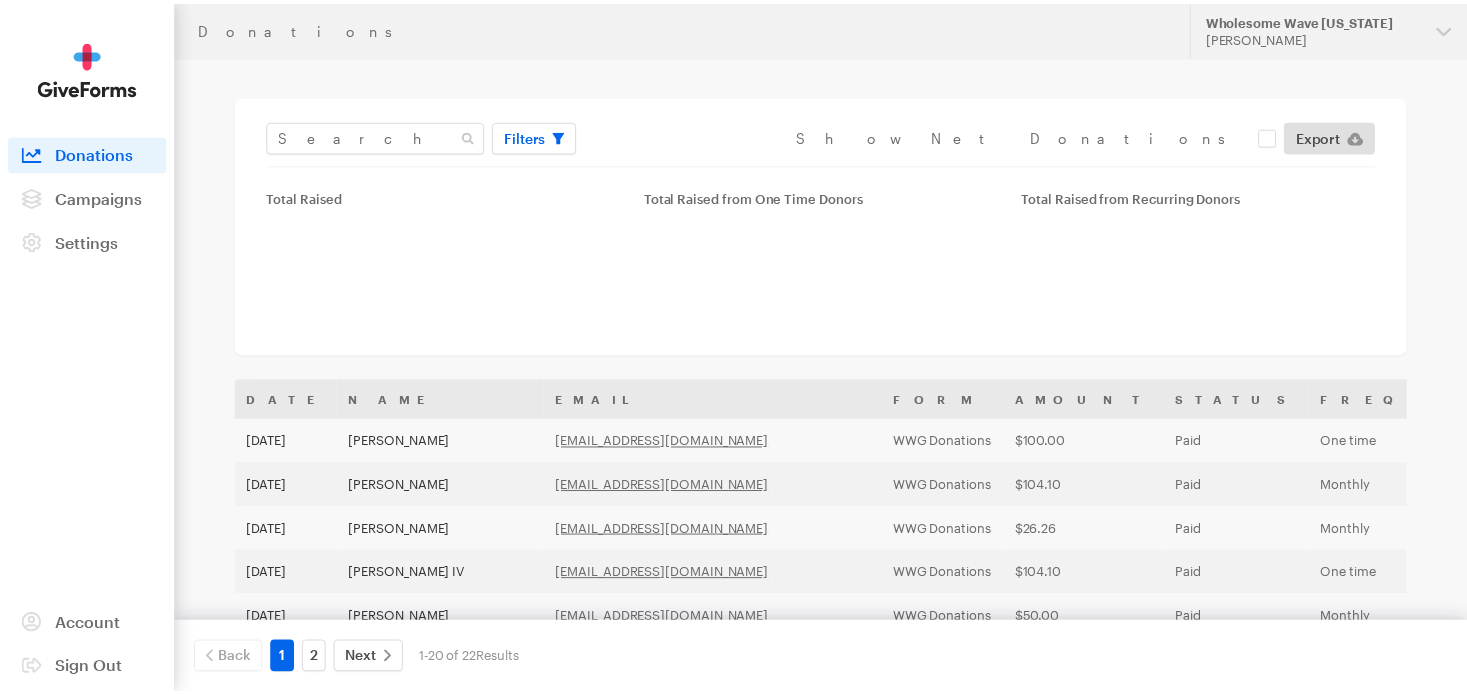 scroll, scrollTop: 0, scrollLeft: 0, axis: both 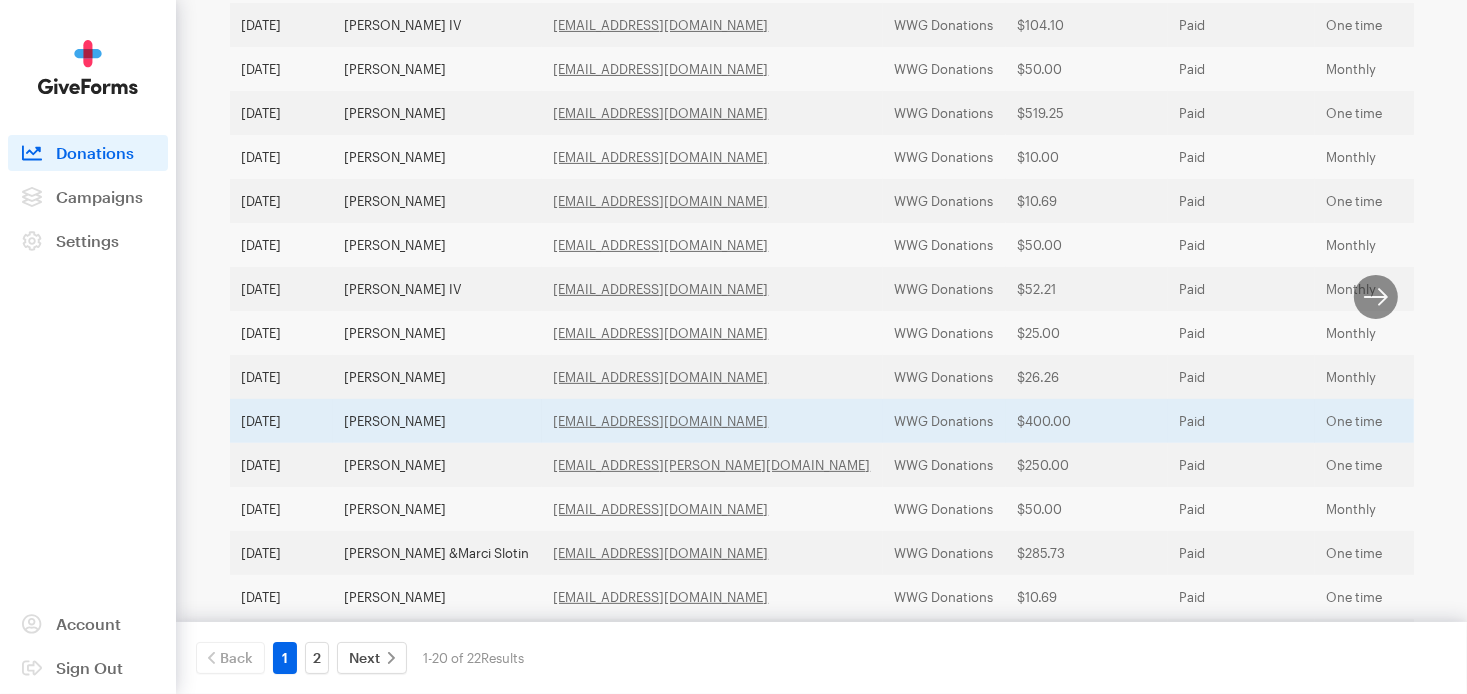 click on "[PERSON_NAME]" at bounding box center [437, 421] 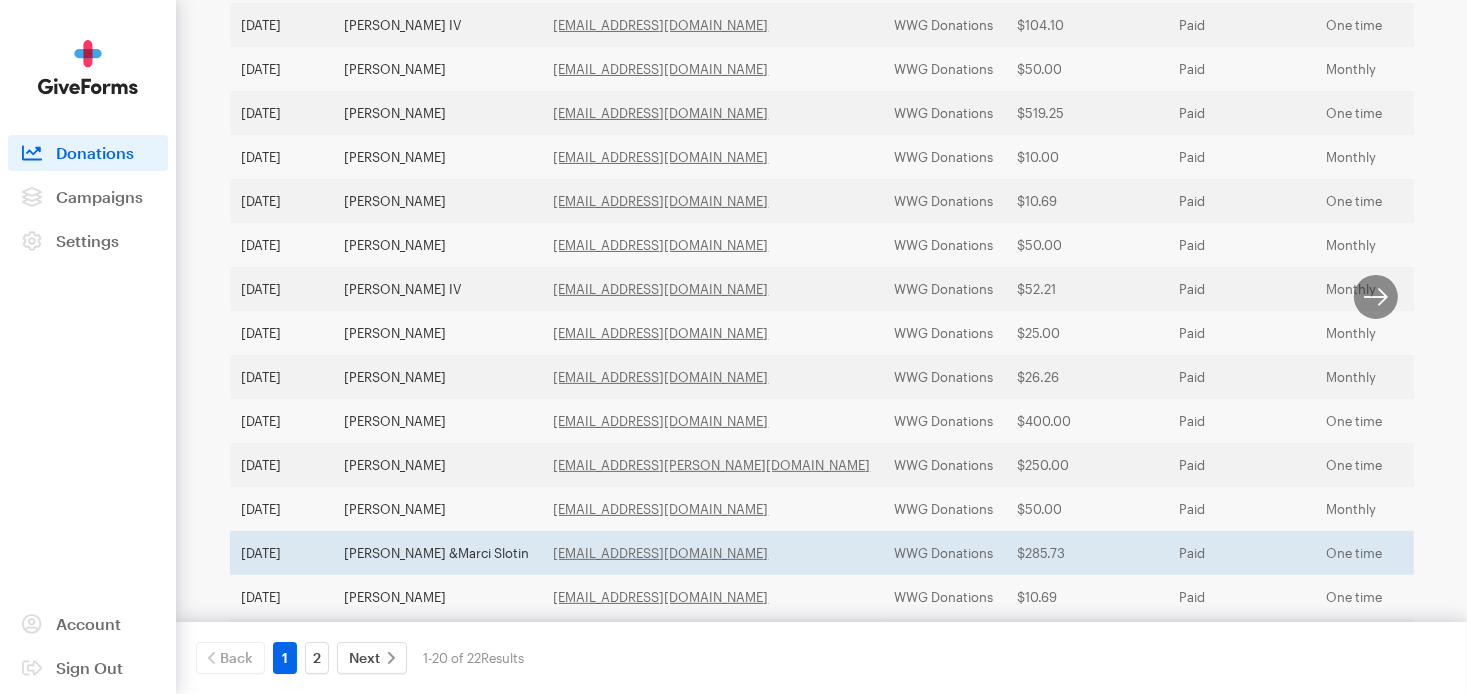 click on "David &Marci Slotin" at bounding box center [437, 553] 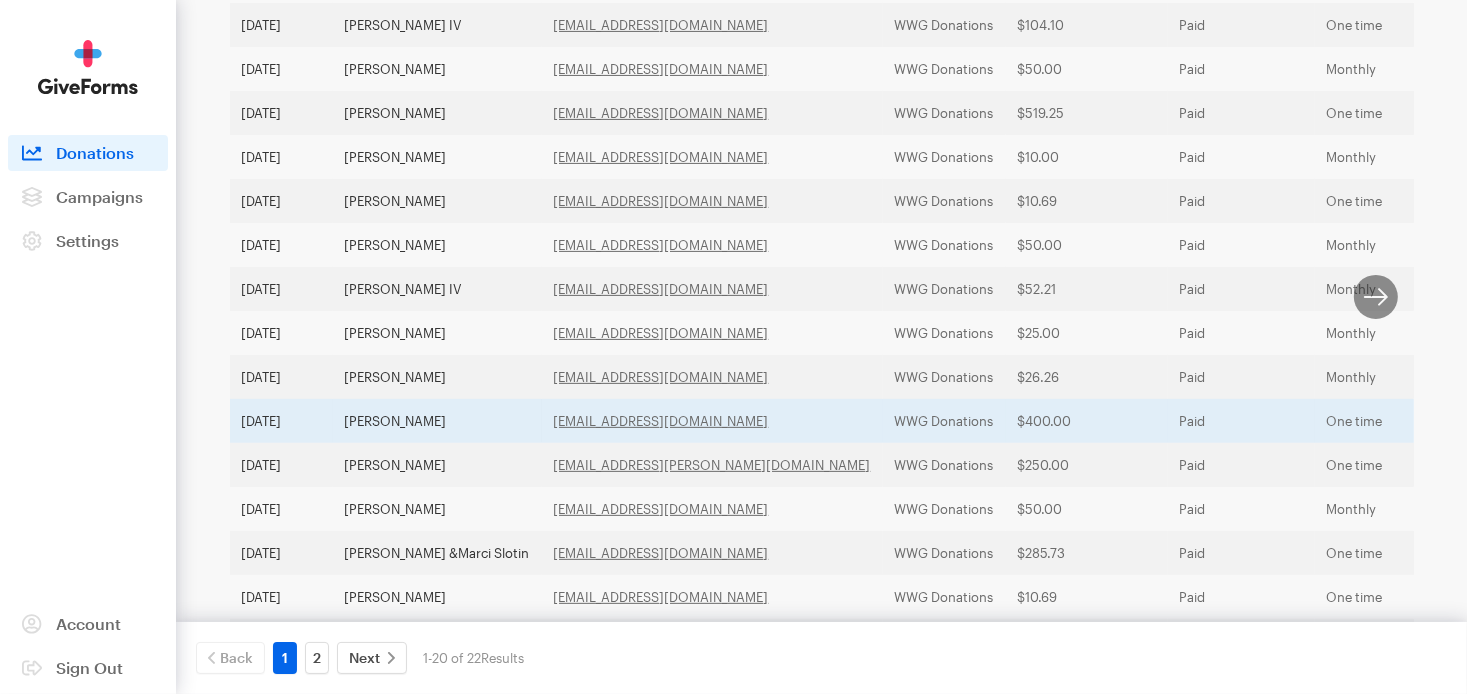 click on "Kara Conway" at bounding box center (437, 421) 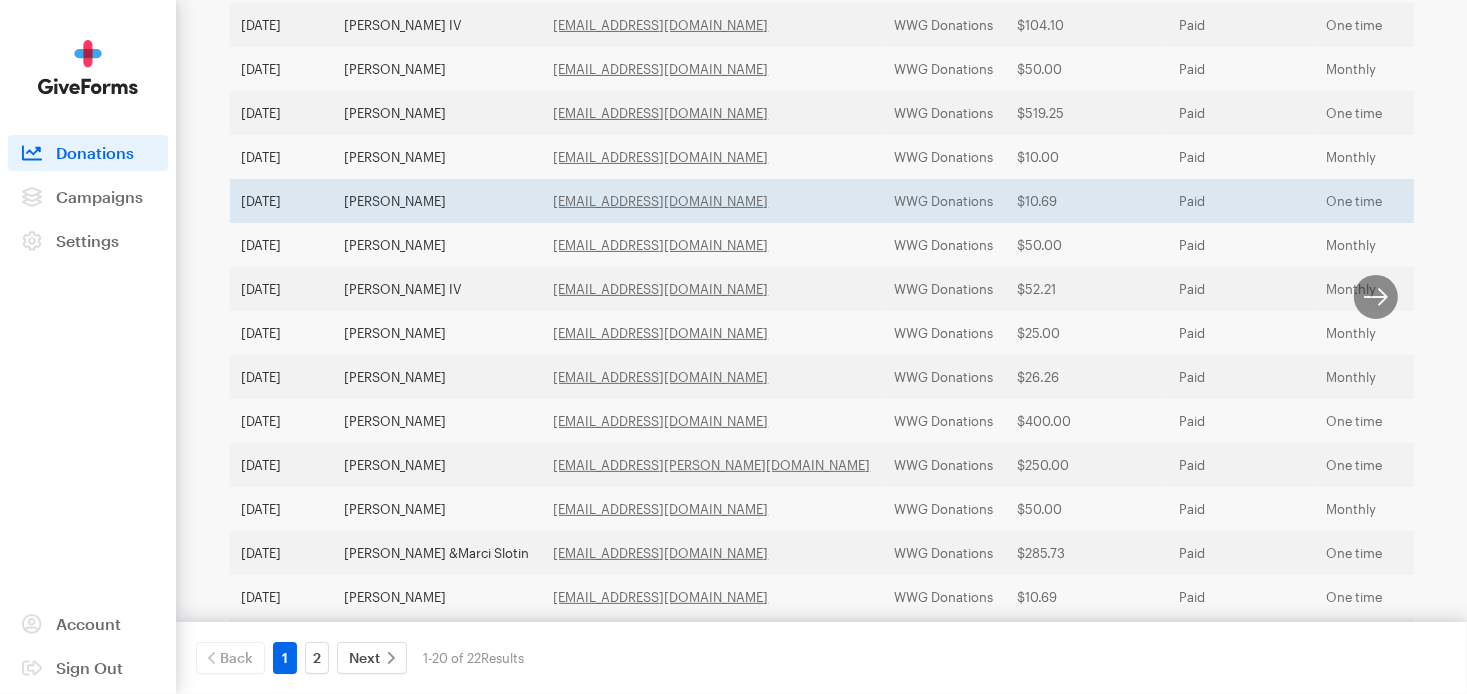 click on "[PERSON_NAME]" at bounding box center [437, 201] 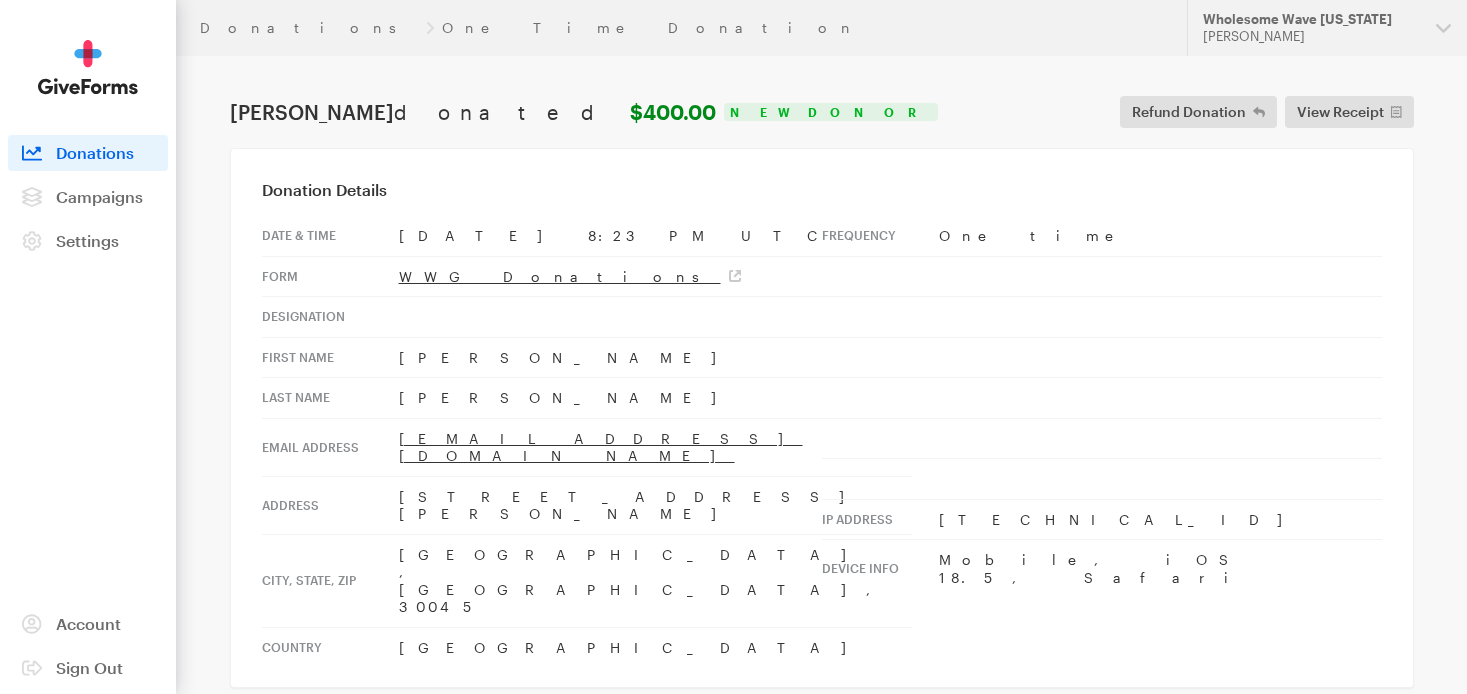 scroll, scrollTop: 0, scrollLeft: 0, axis: both 